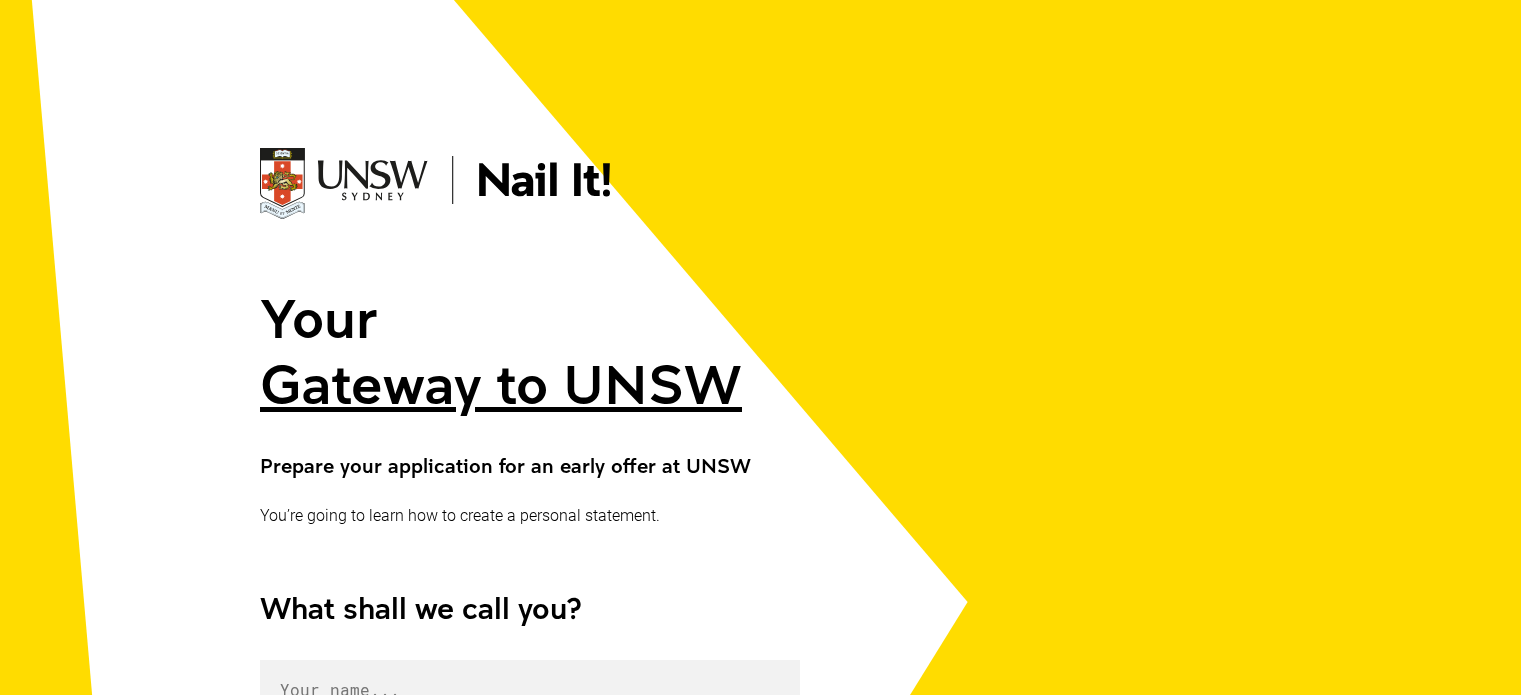 scroll, scrollTop: 455, scrollLeft: 0, axis: vertical 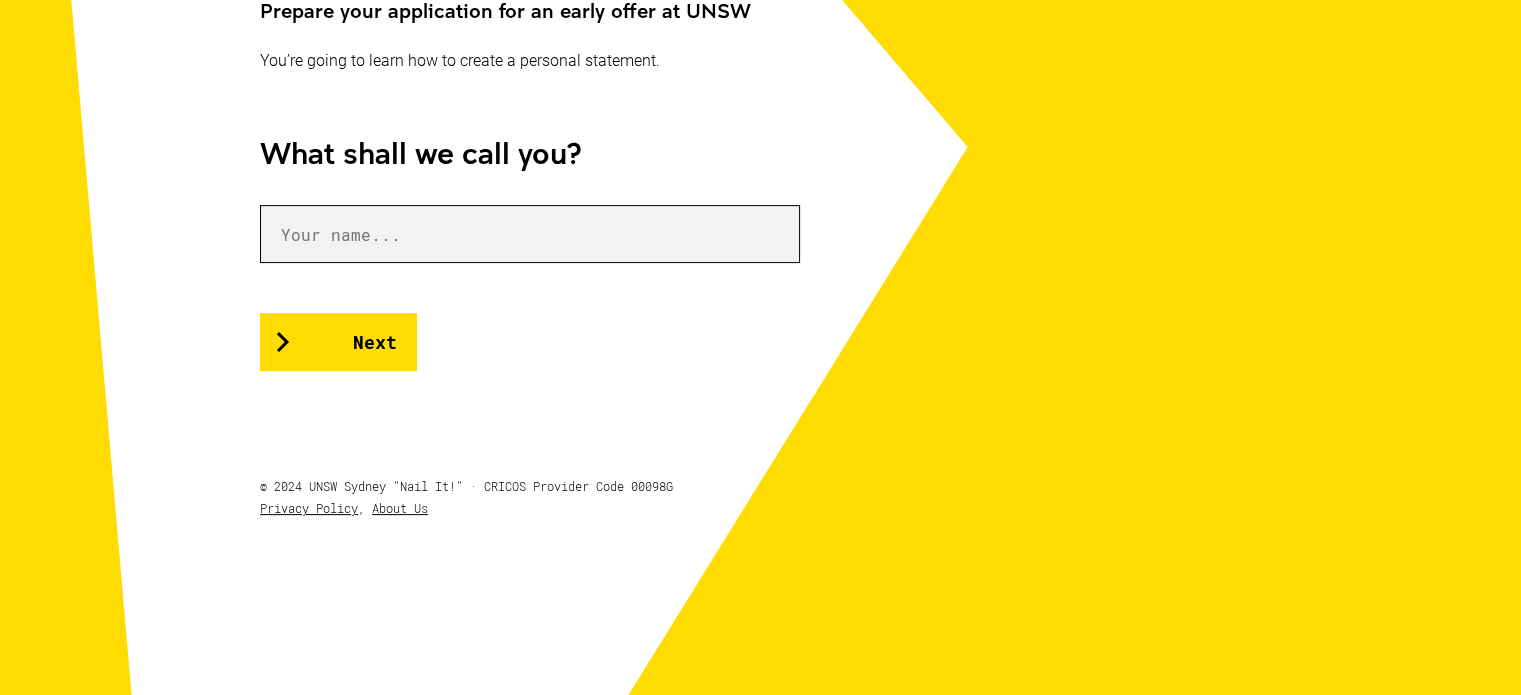 click at bounding box center (530, 234) 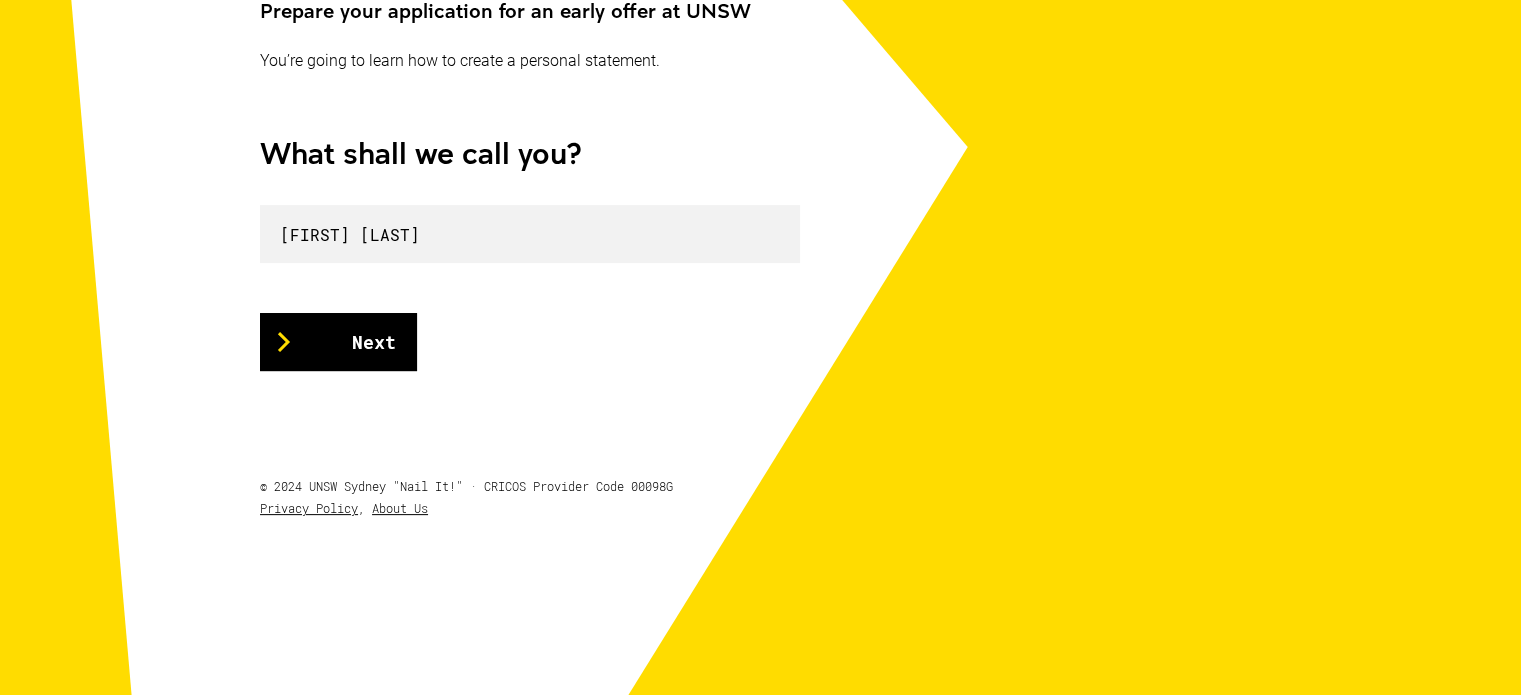 click on "Next" at bounding box center [338, 342] 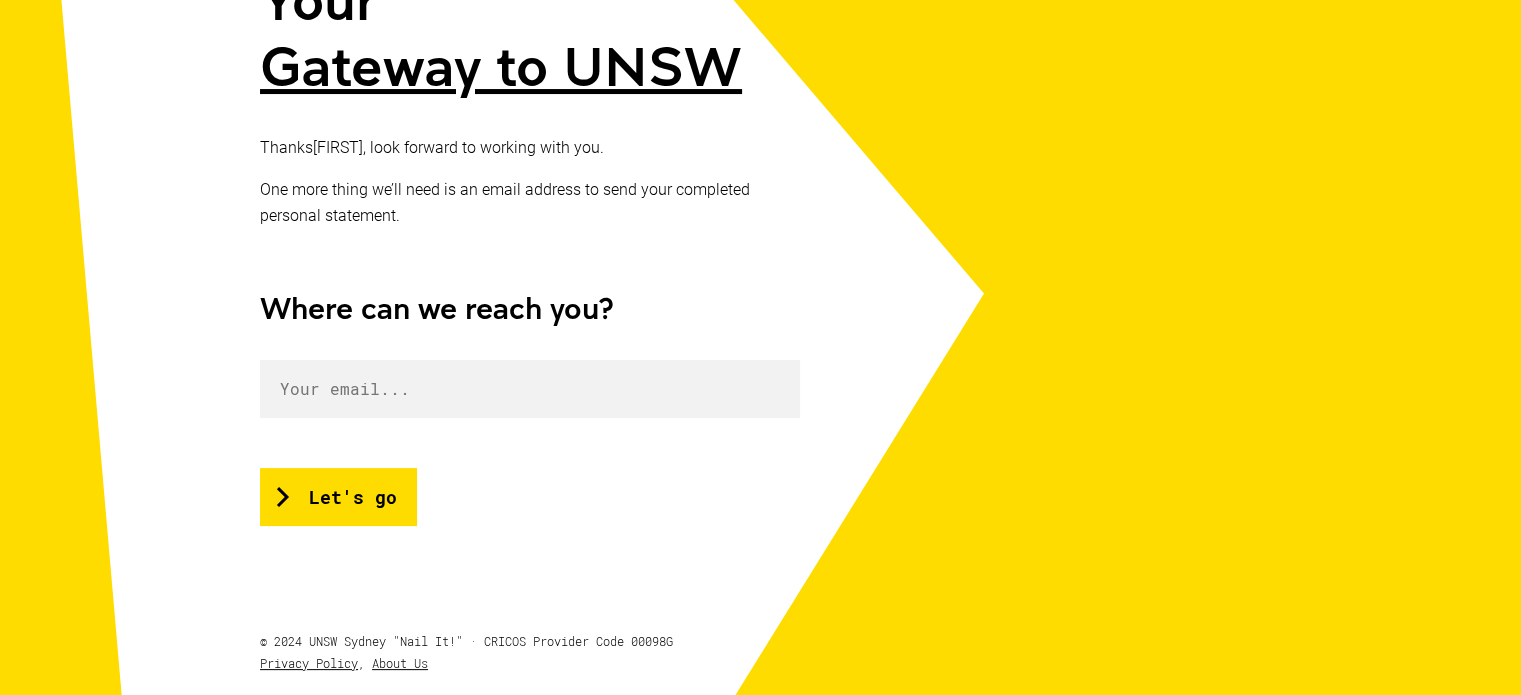 scroll, scrollTop: 328, scrollLeft: 0, axis: vertical 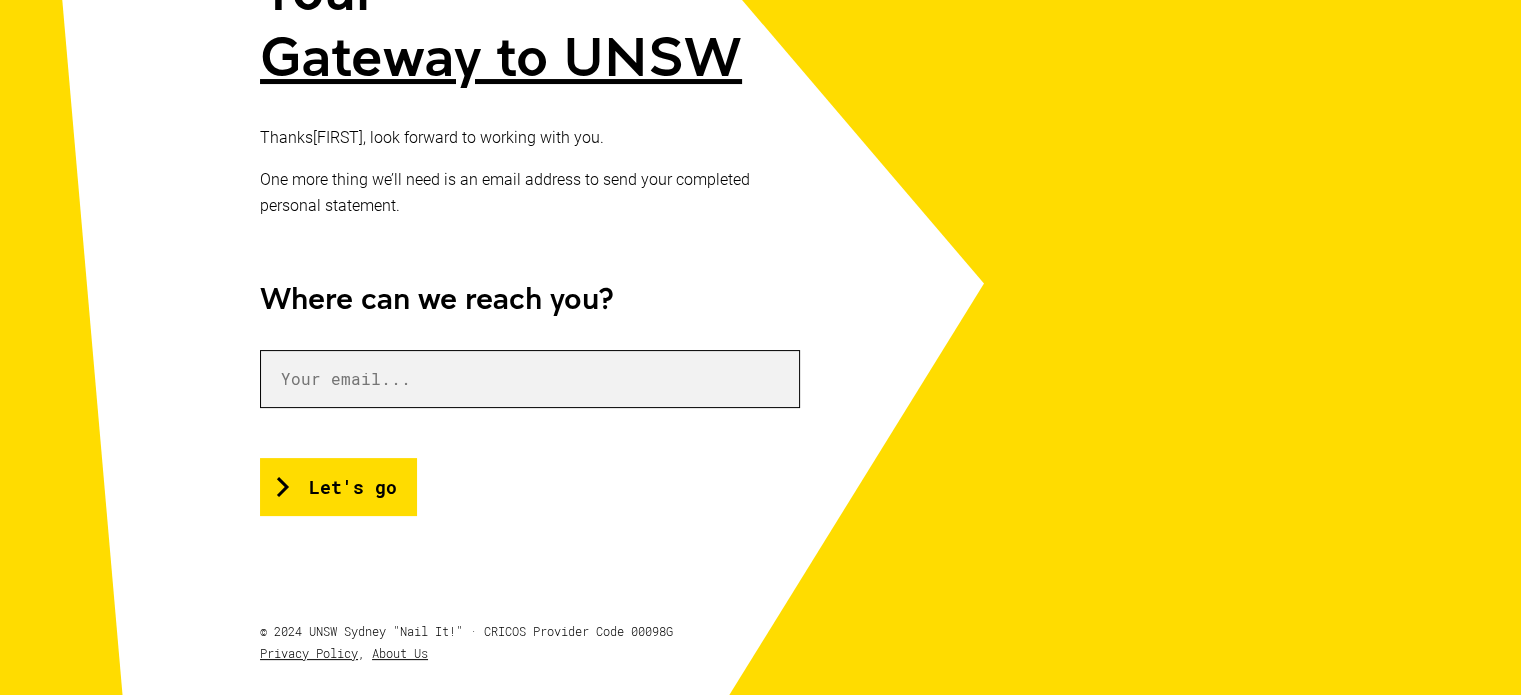 click at bounding box center [530, 379] 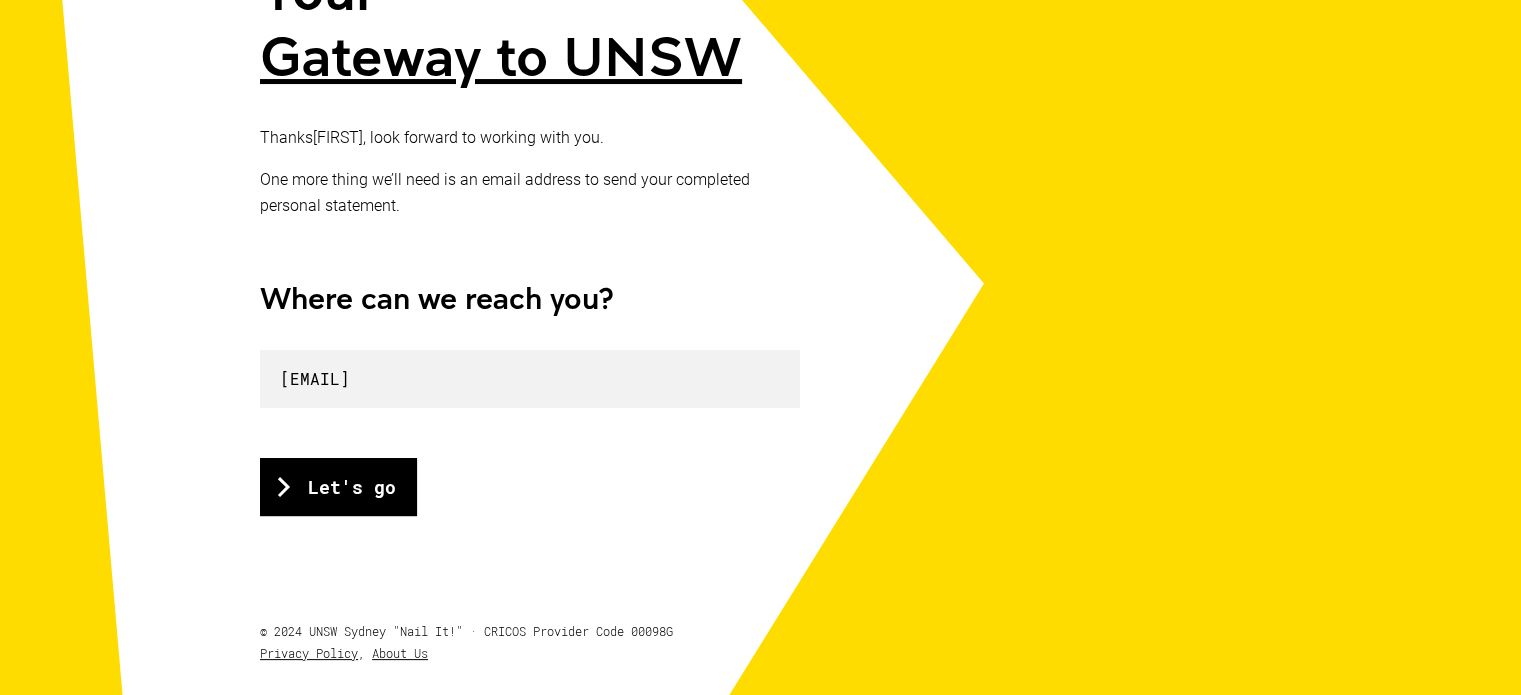 click on "Let's go" at bounding box center (338, 487) 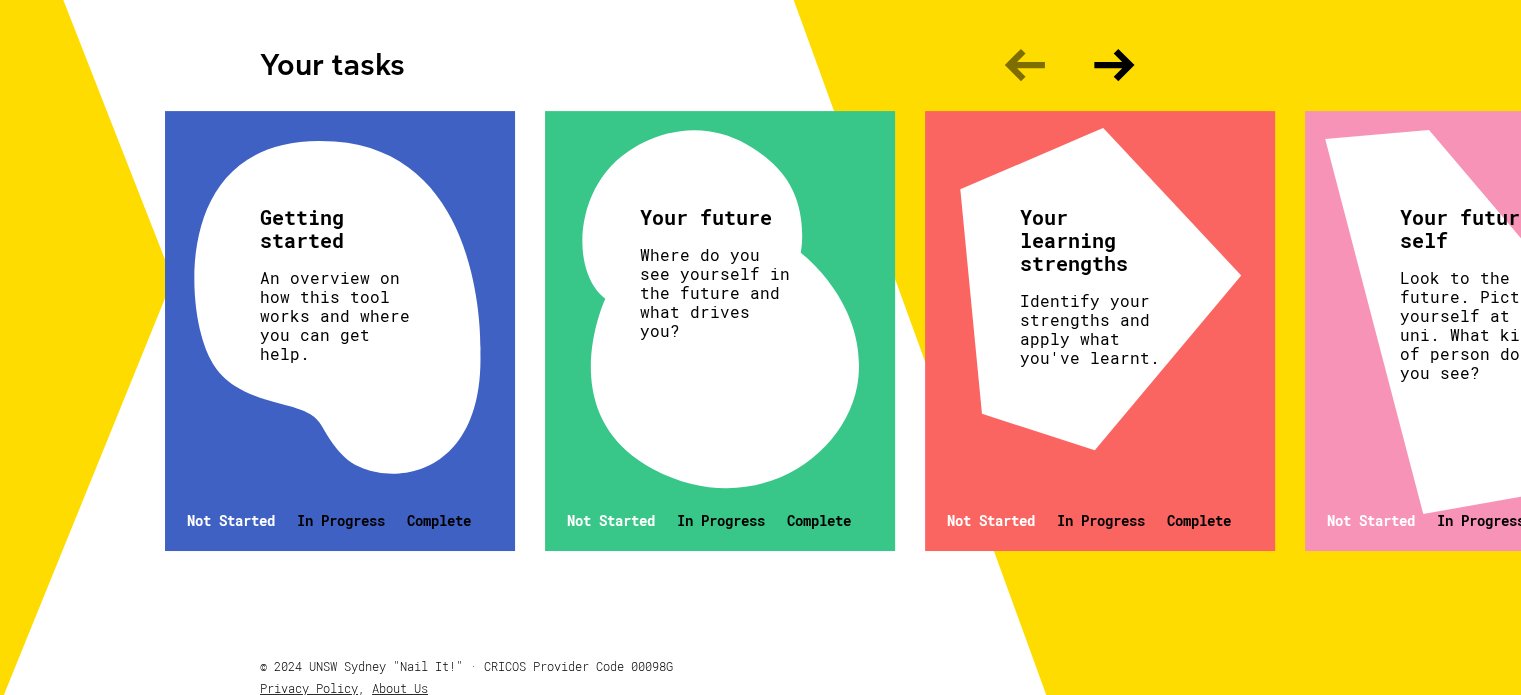 scroll, scrollTop: 631, scrollLeft: 0, axis: vertical 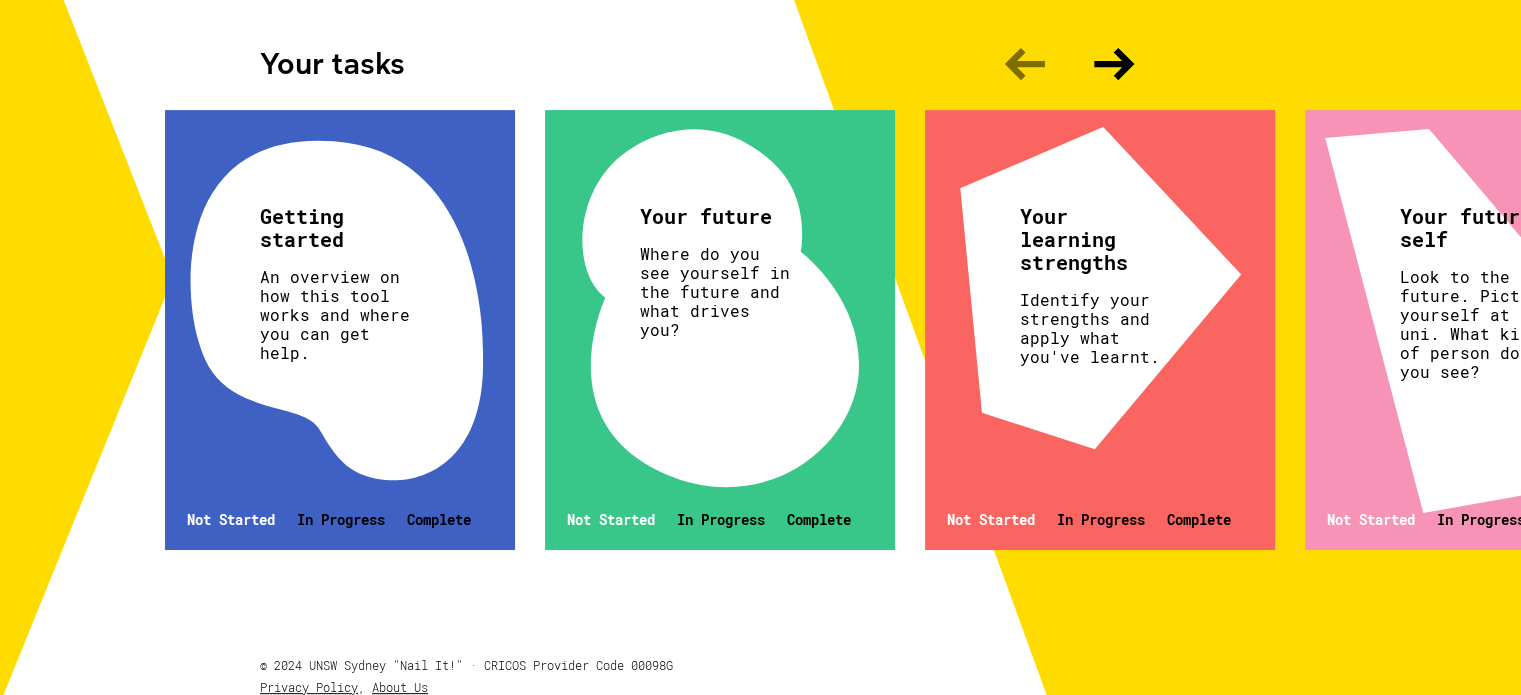 click on "Getting started An overview on how this tool works and where you can get help. Not Started In Progress Complete" at bounding box center (340, 330) 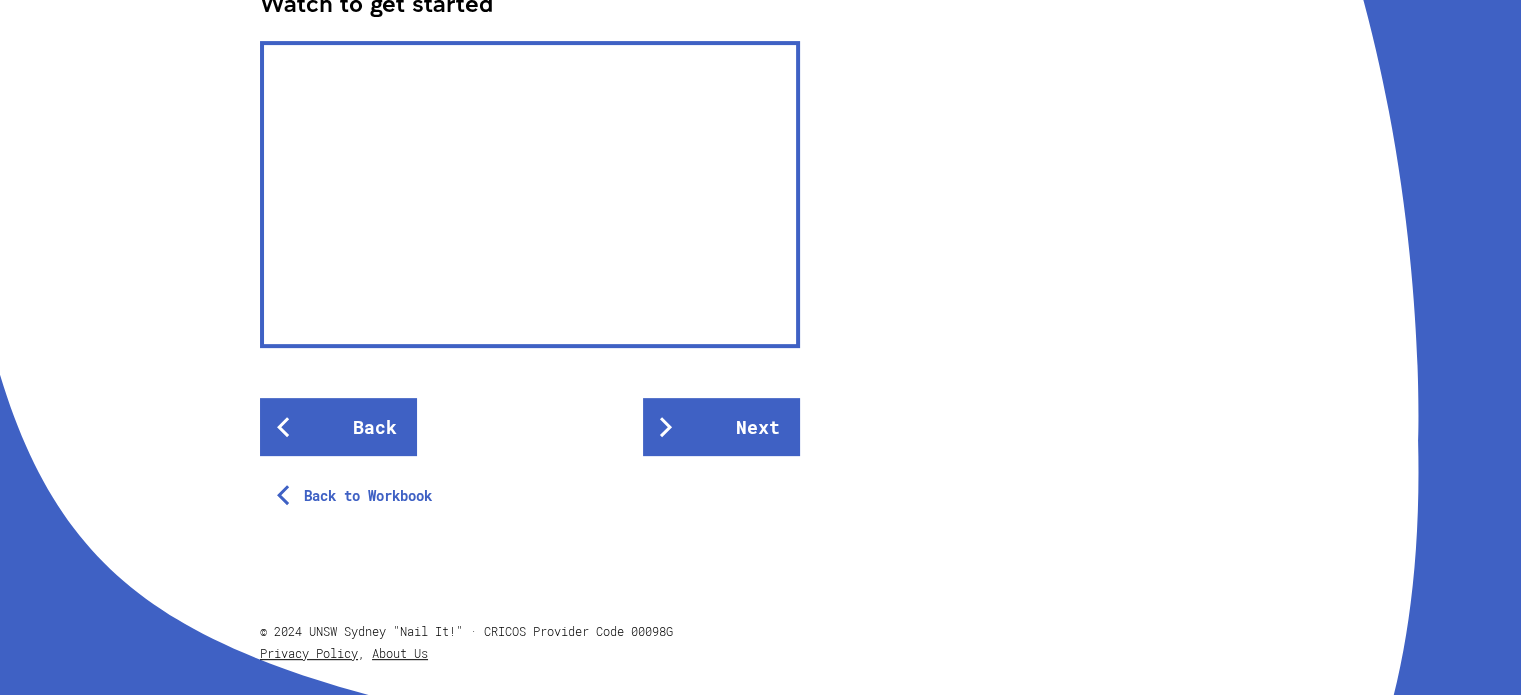 scroll, scrollTop: 655, scrollLeft: 0, axis: vertical 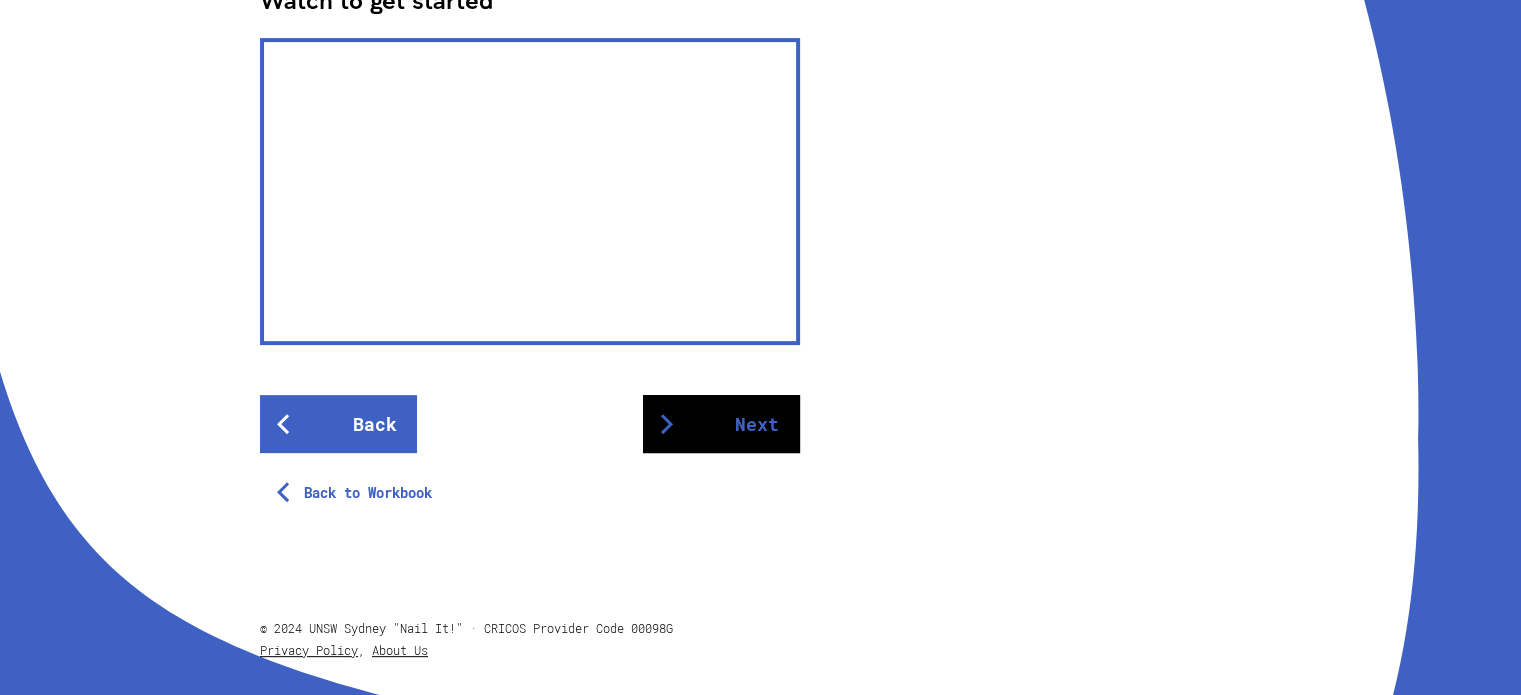 click on "Next" at bounding box center (721, 424) 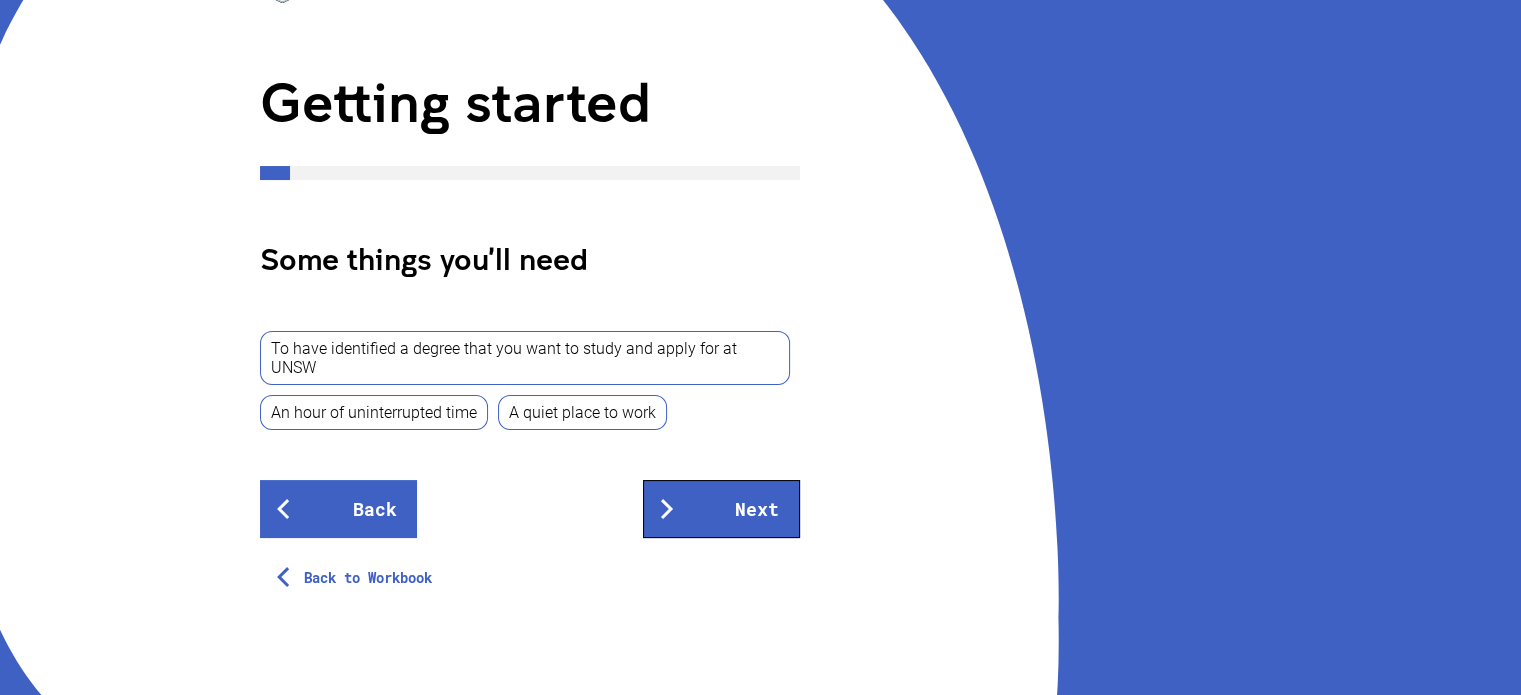scroll, scrollTop: 226, scrollLeft: 0, axis: vertical 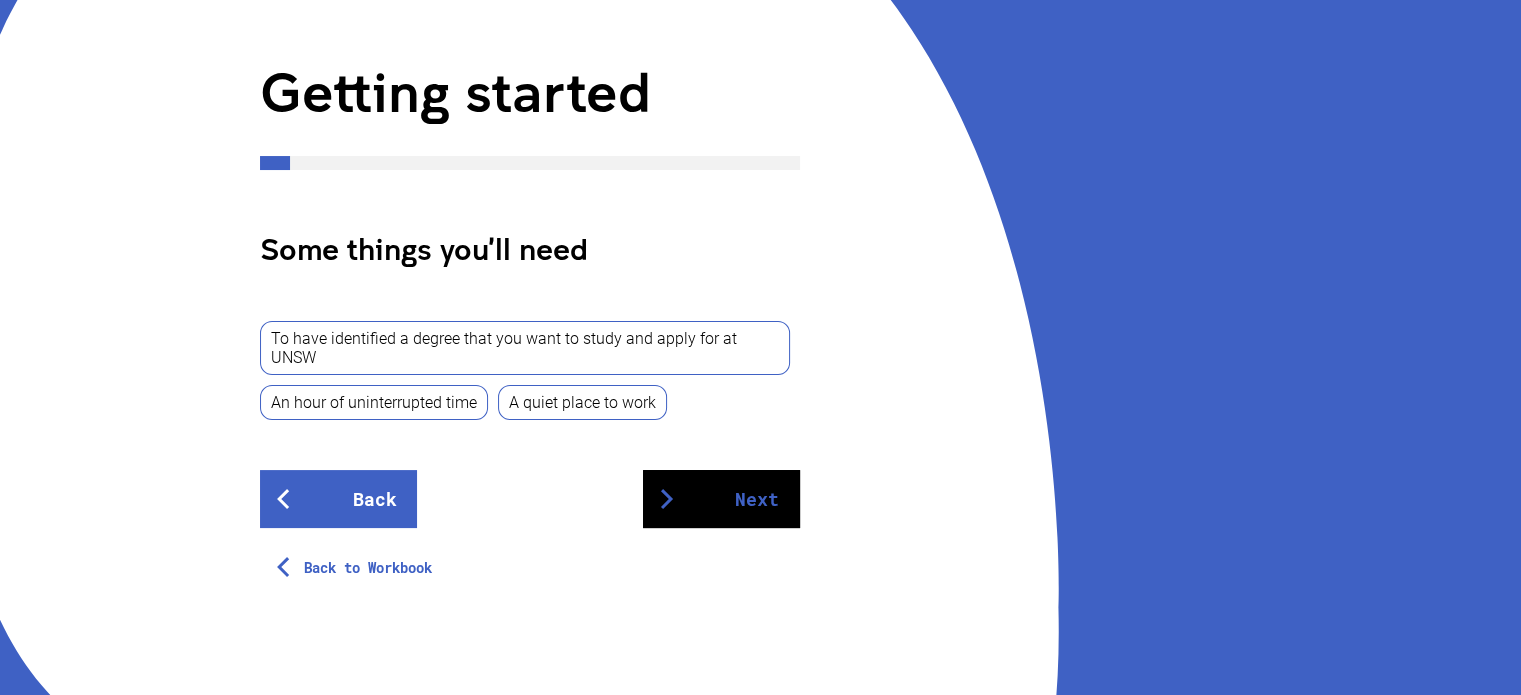 click on "Next" at bounding box center (721, 499) 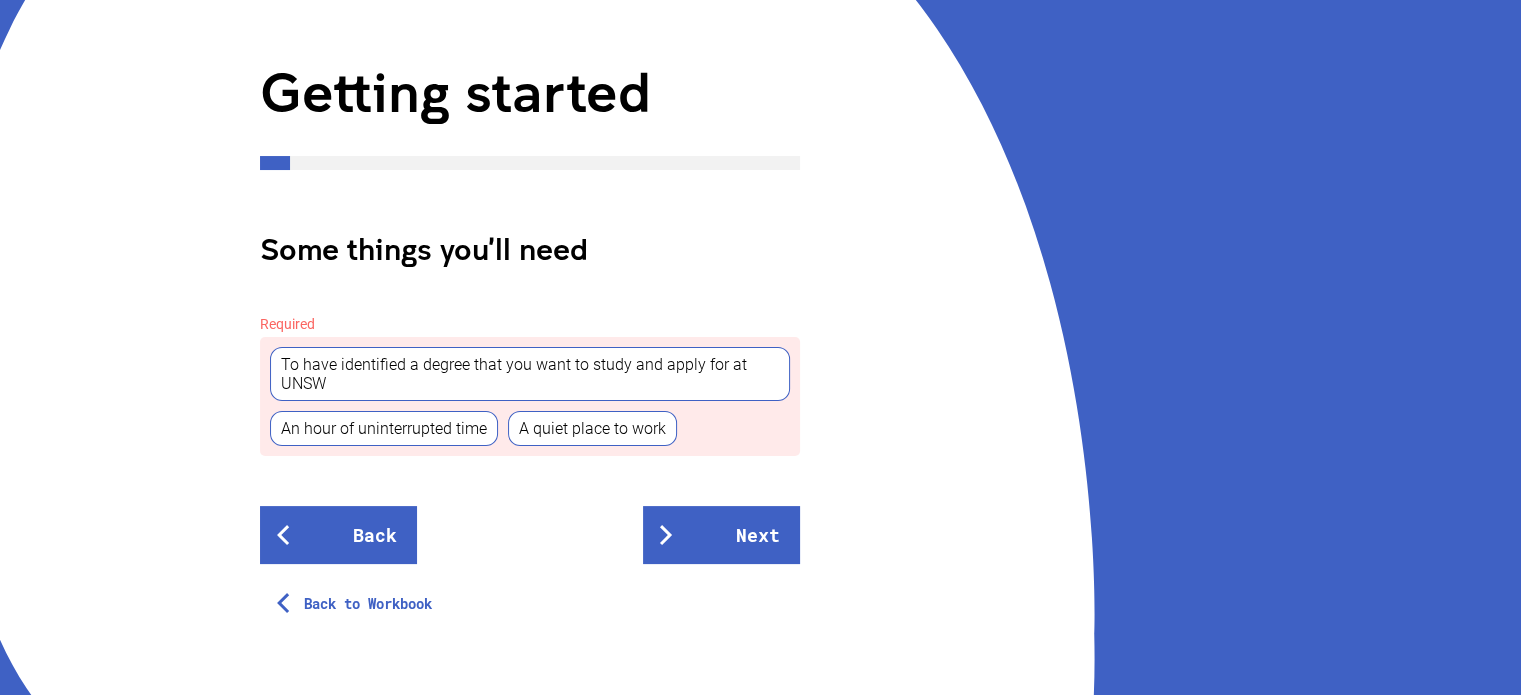 click on "To have identified a degree that you want to study and apply for at UNSW" at bounding box center [530, 374] 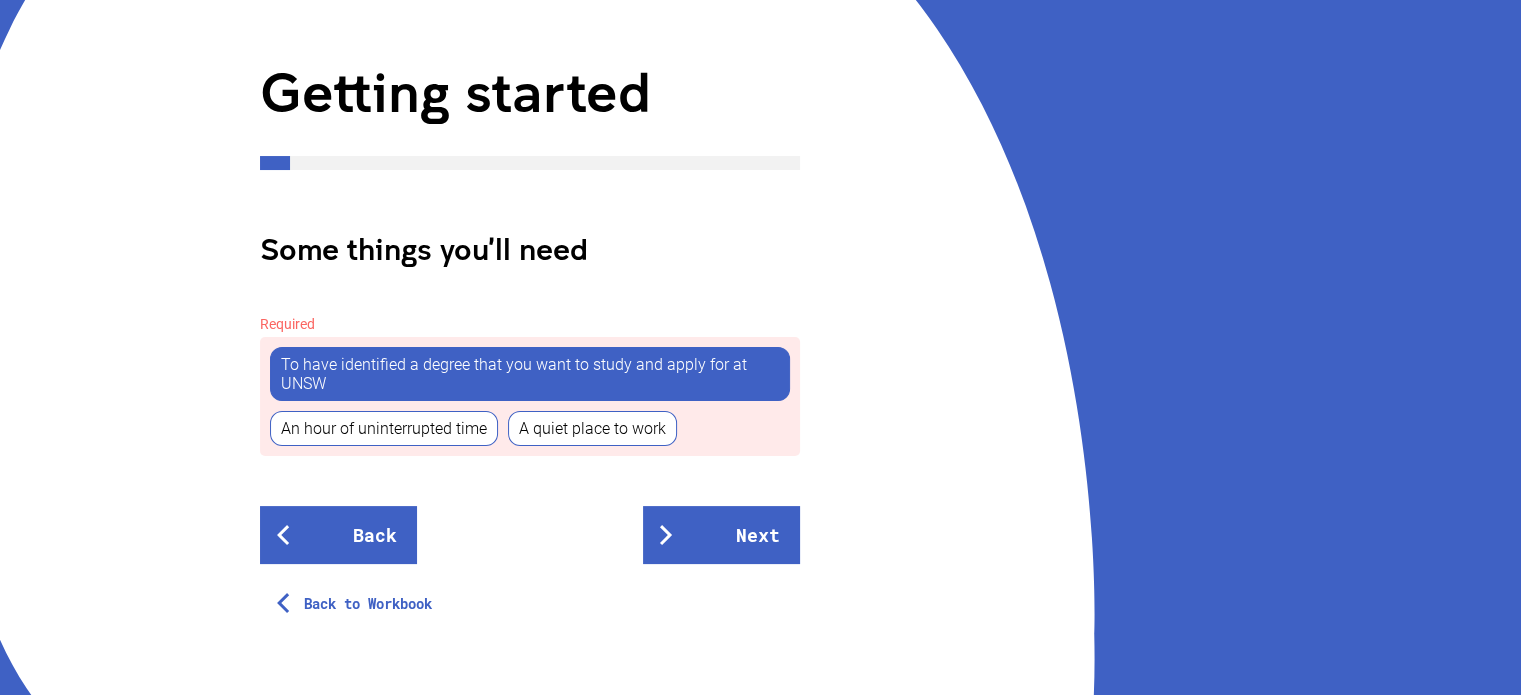 click on "An hour of uninterrupted time" at bounding box center [384, 428] 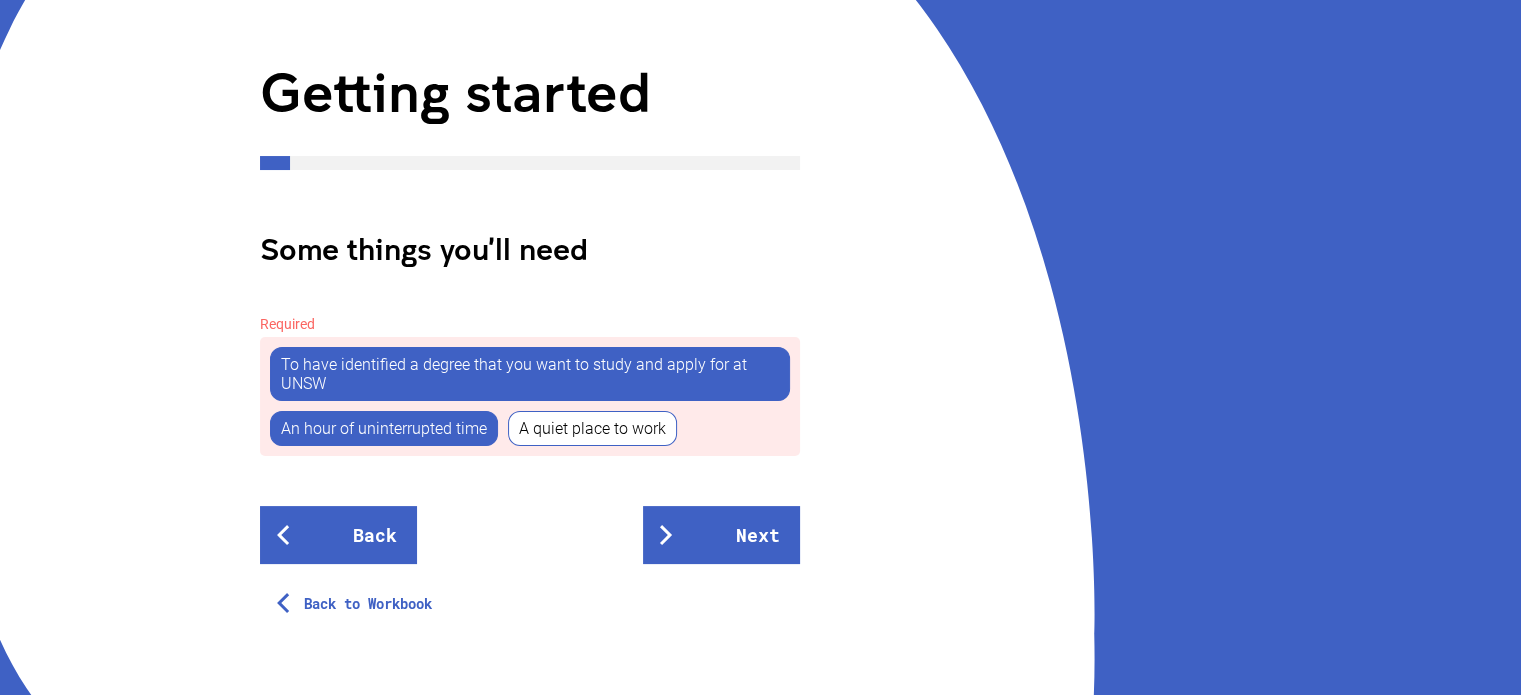 click on "A quiet place to work" at bounding box center (592, 428) 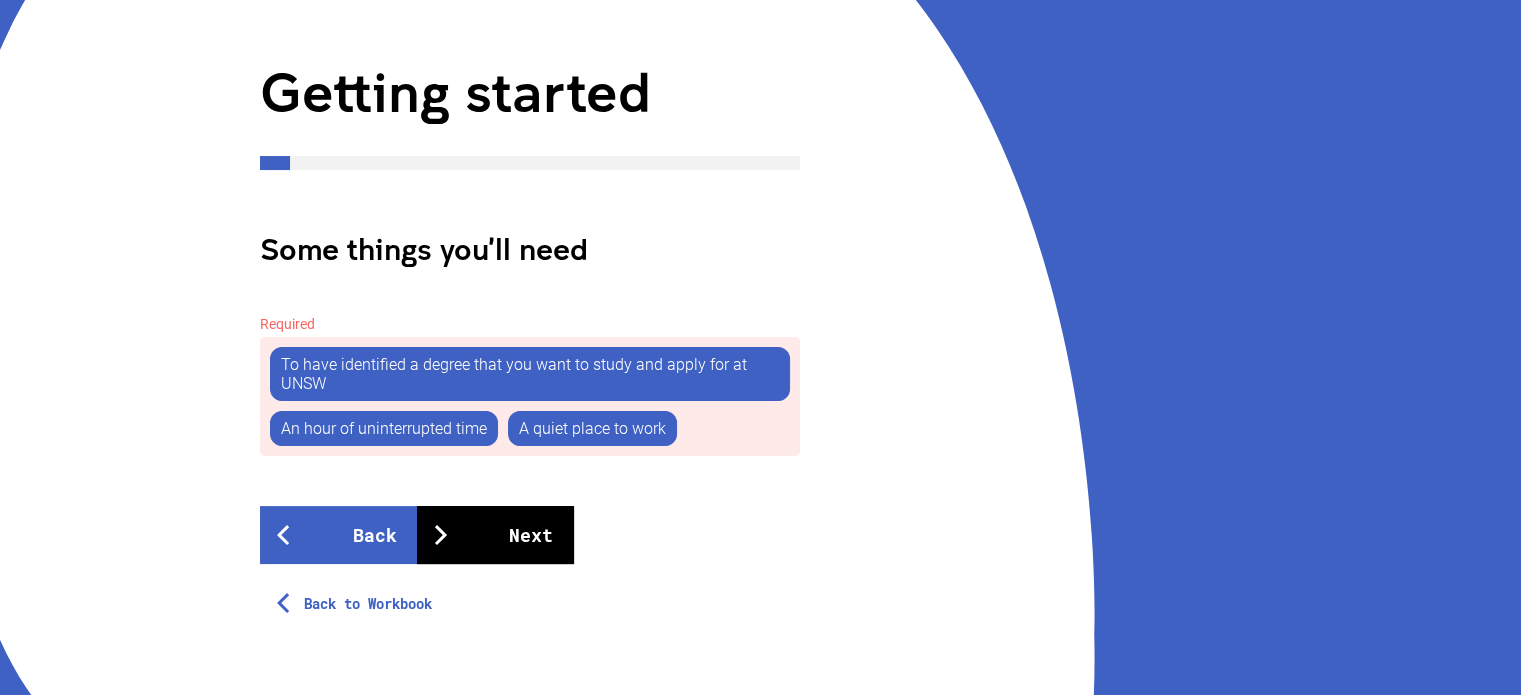 click on "Next" at bounding box center [495, 535] 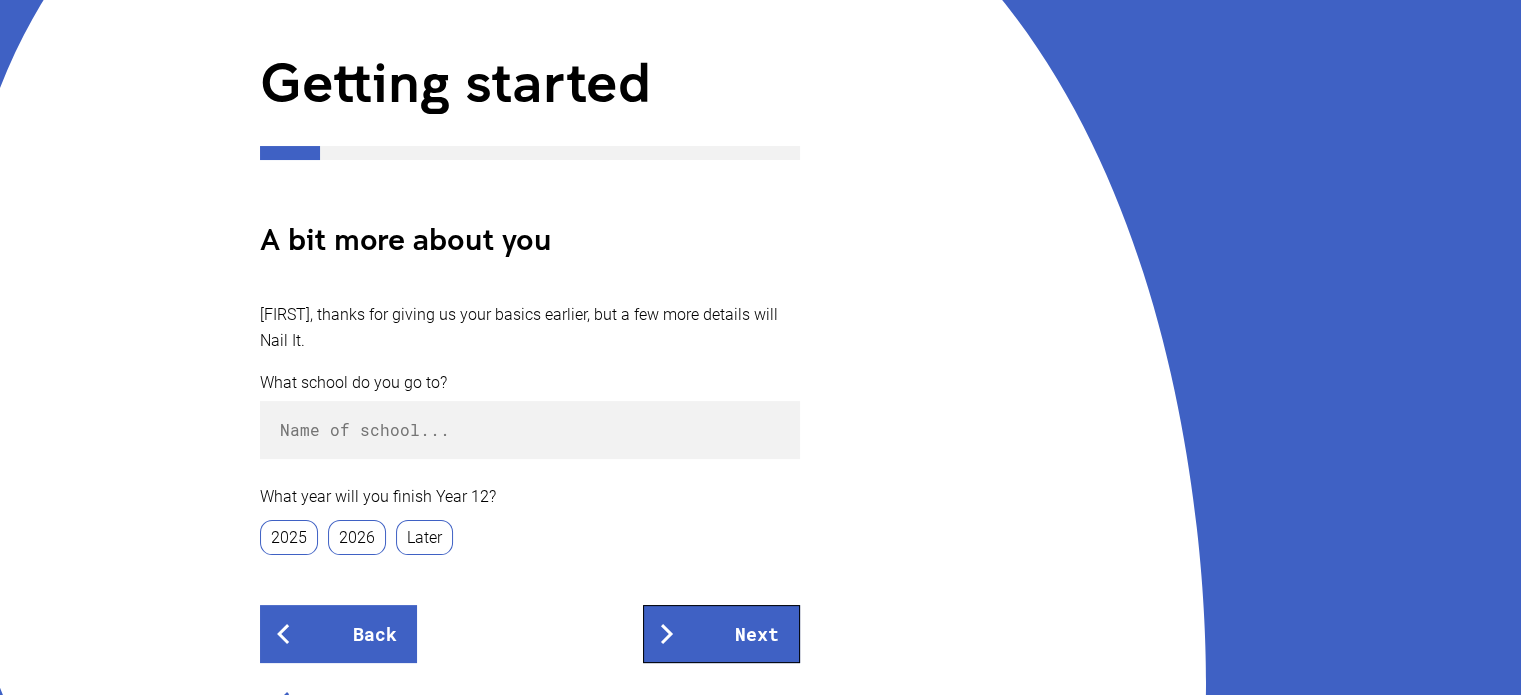 scroll, scrollTop: 244, scrollLeft: 0, axis: vertical 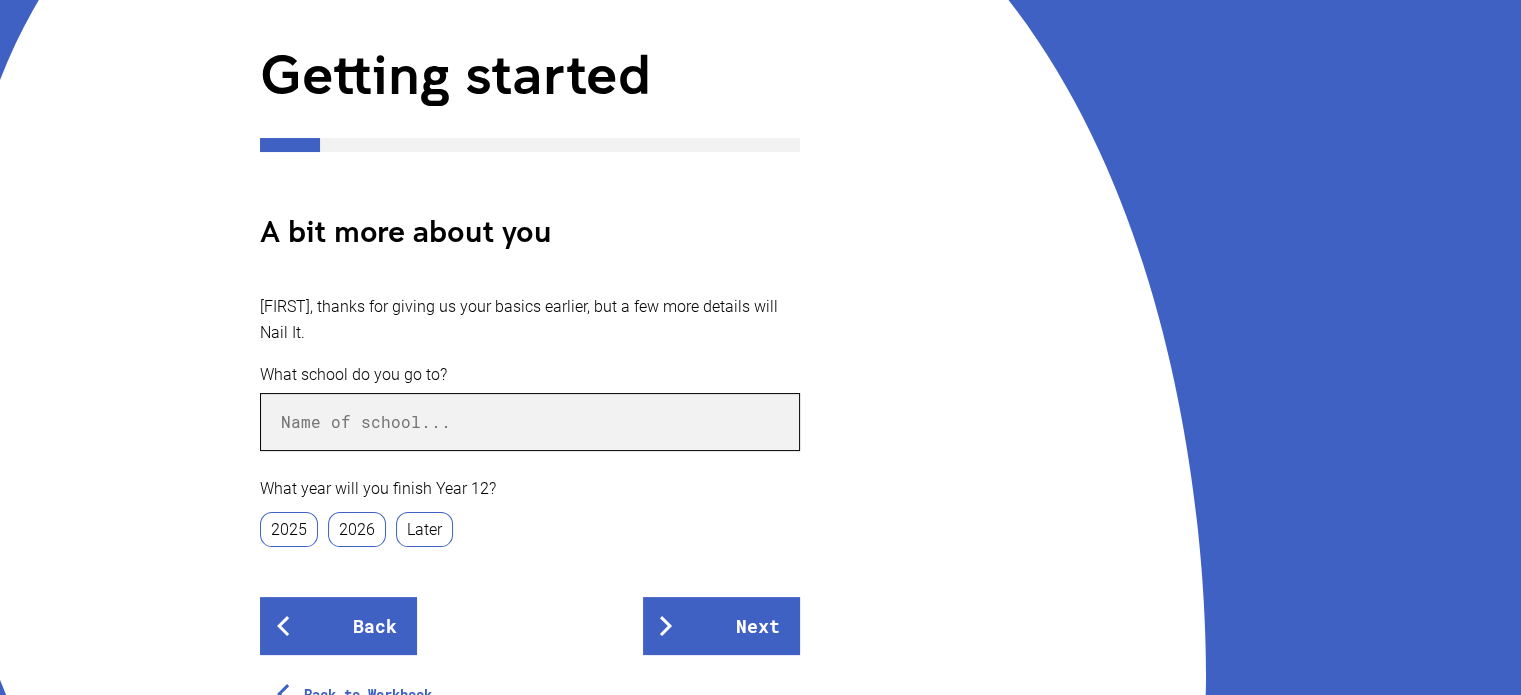 click at bounding box center [530, 422] 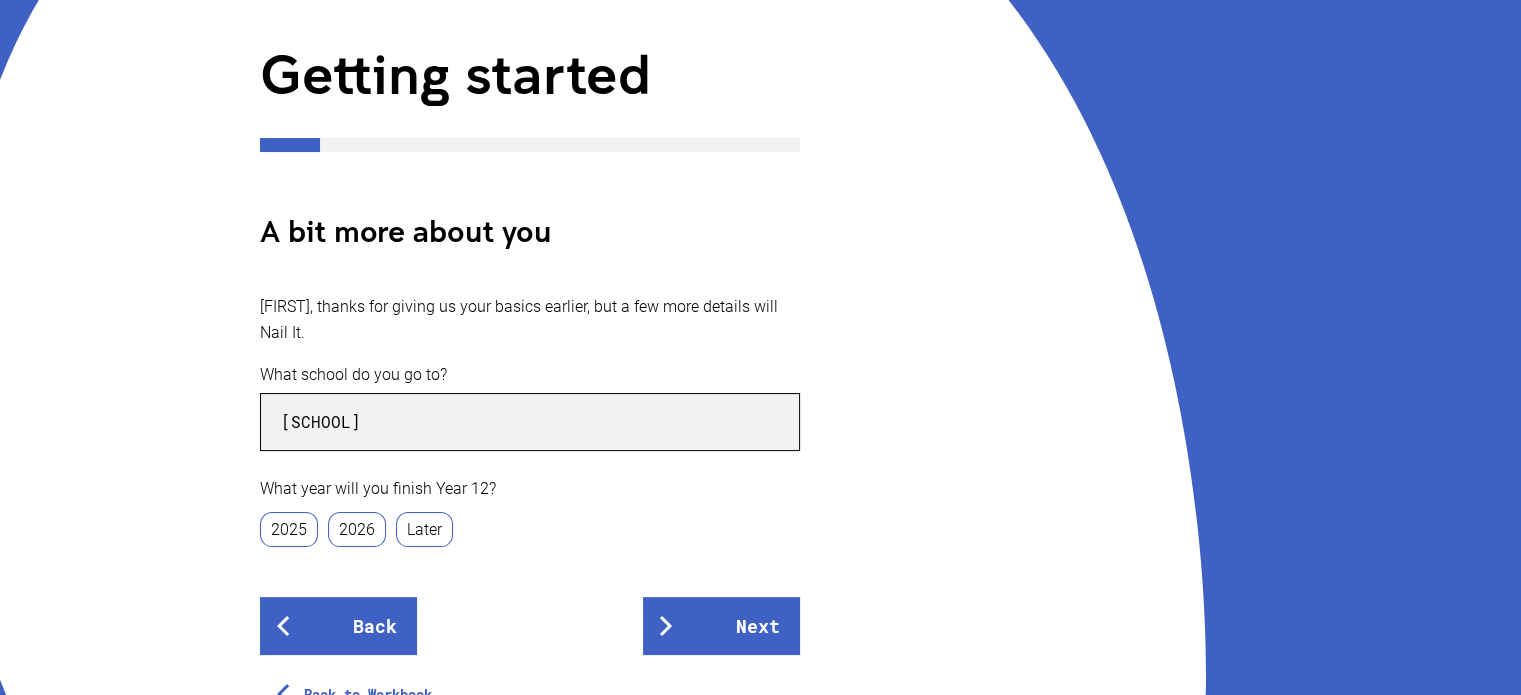type on "[SCHOOL]" 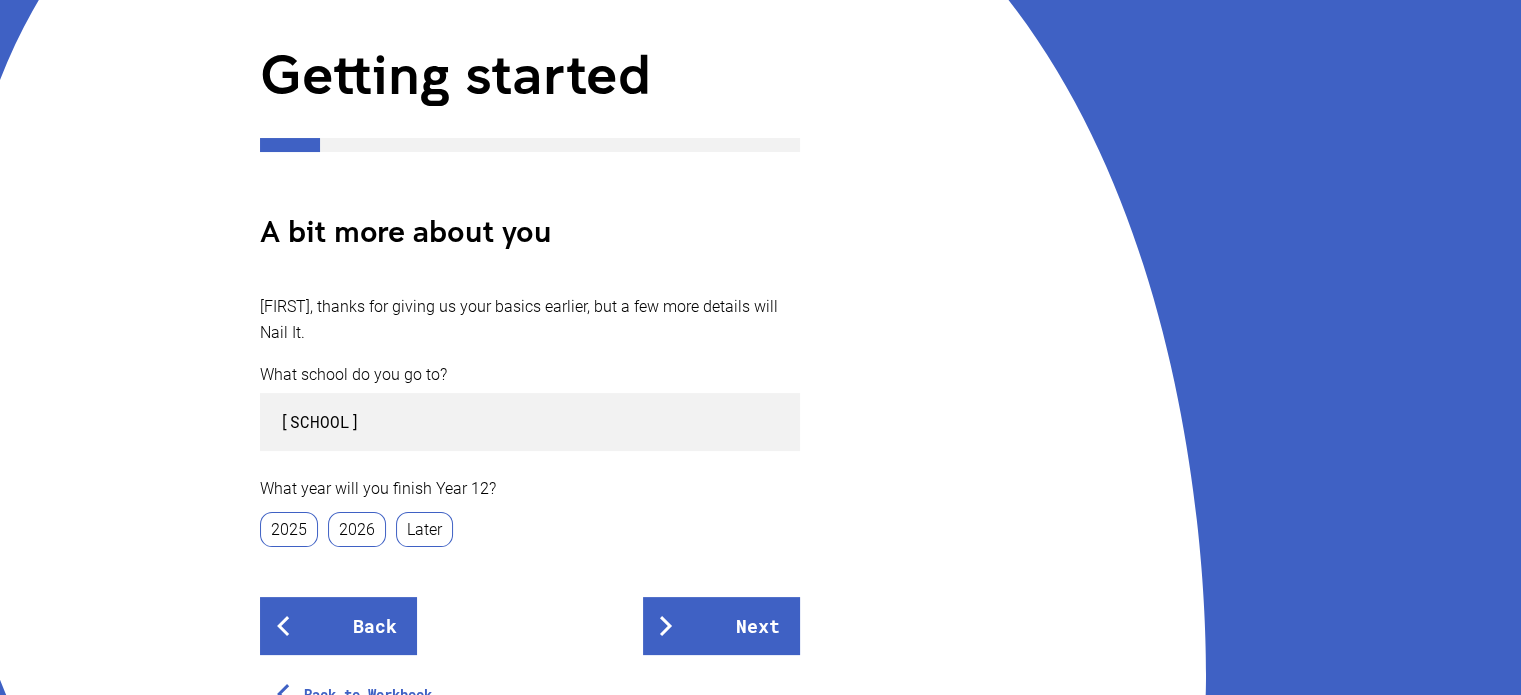 click on "2025" at bounding box center (289, 529) 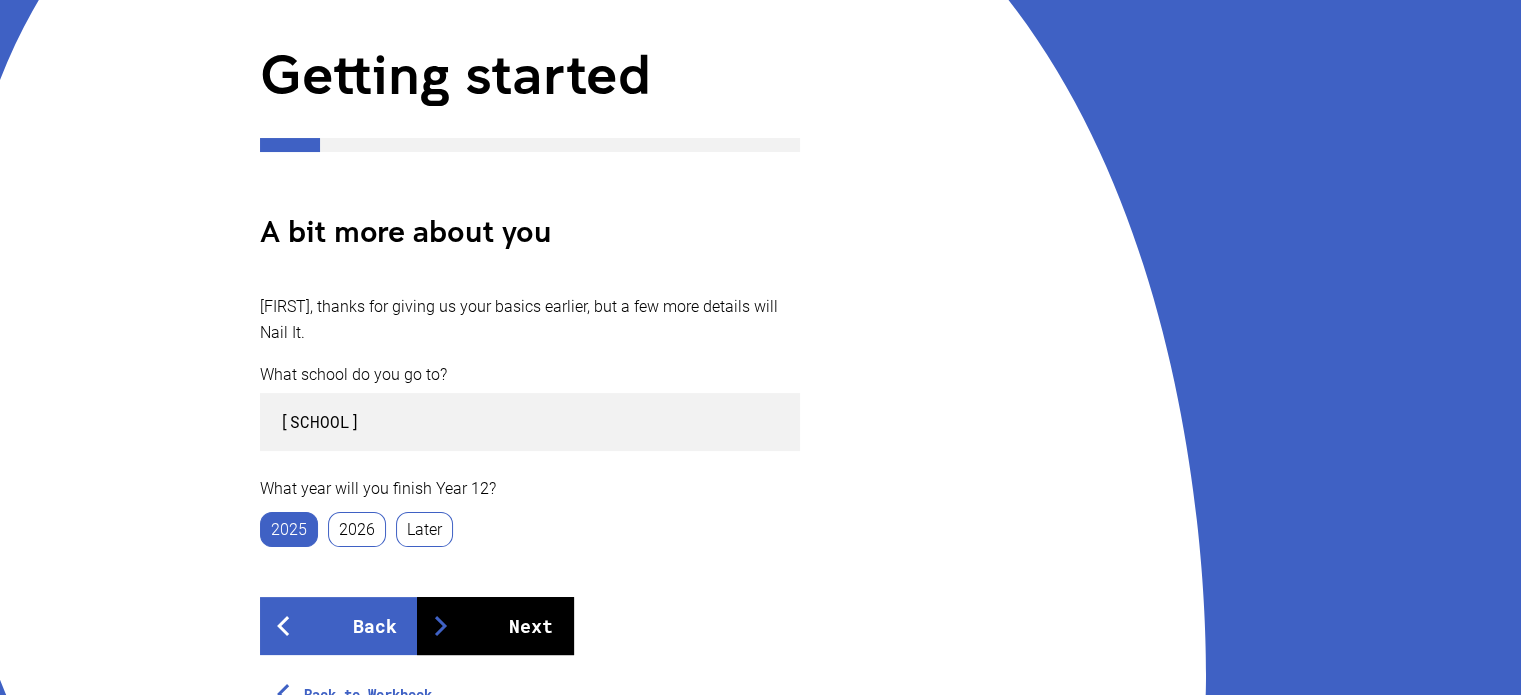 click on "Next" at bounding box center [495, 626] 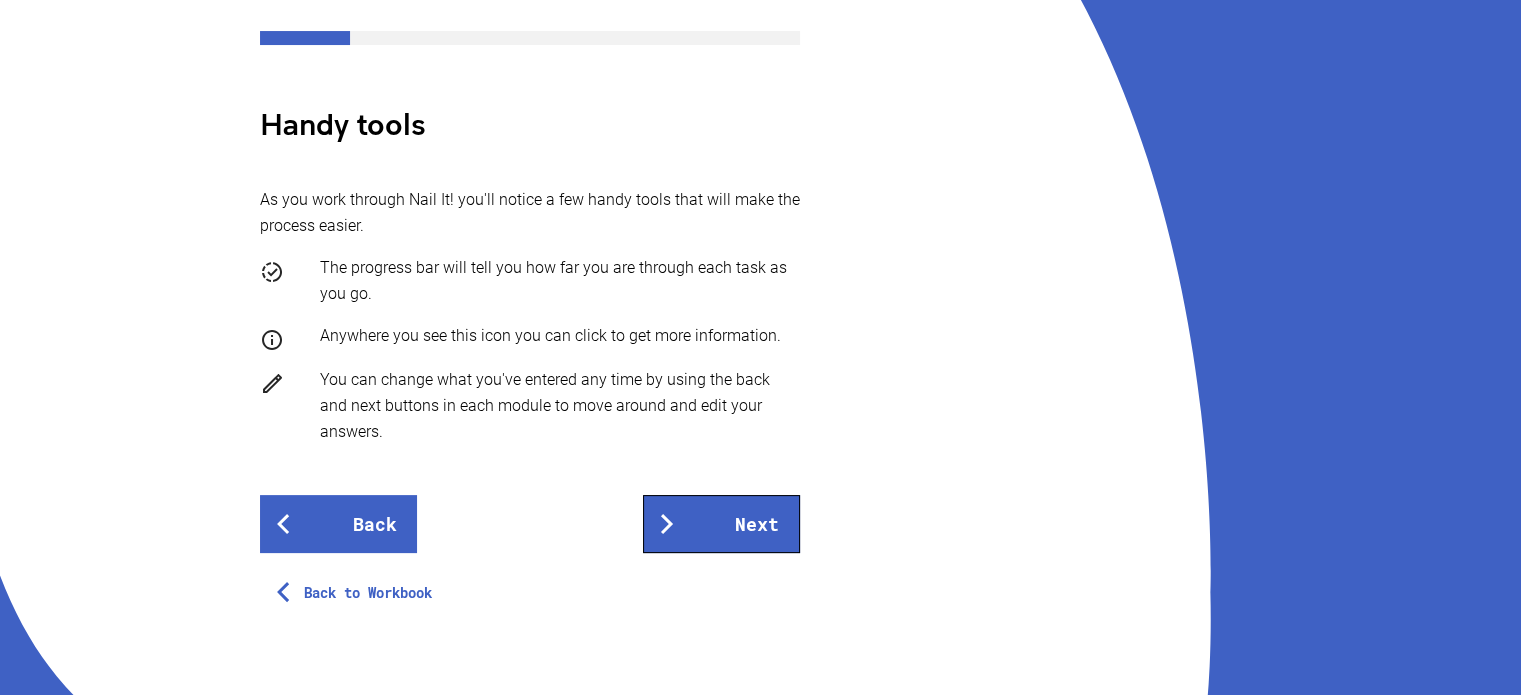 scroll, scrollTop: 352, scrollLeft: 0, axis: vertical 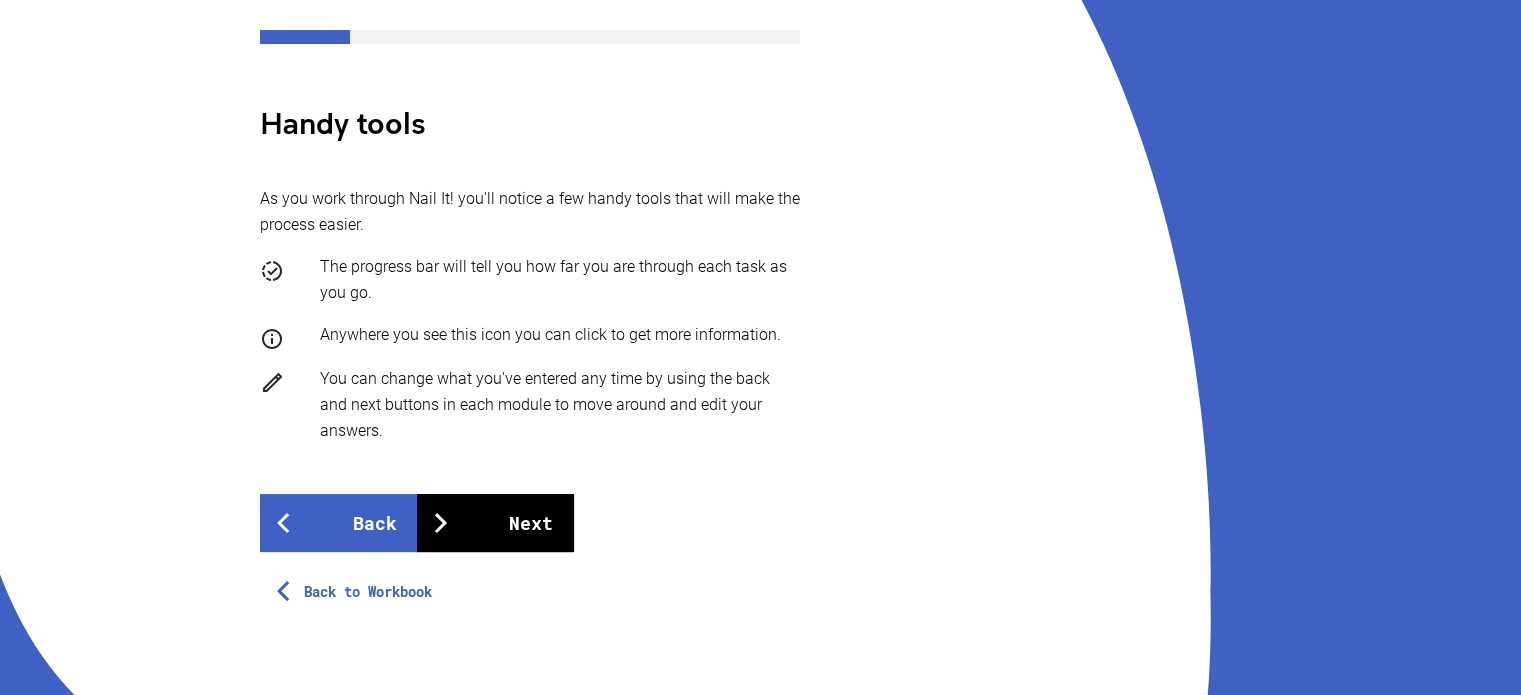 click on "Next" at bounding box center [495, 523] 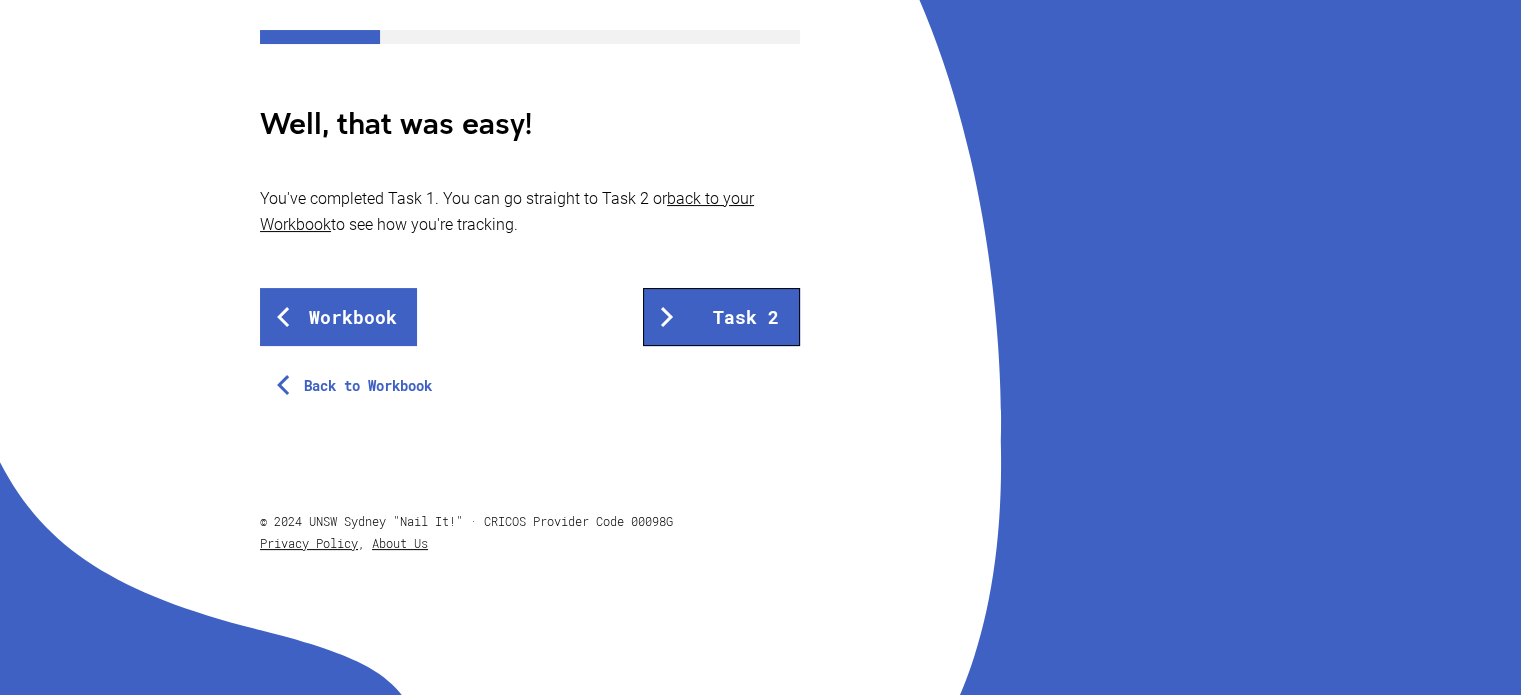 scroll, scrollTop: 0, scrollLeft: 0, axis: both 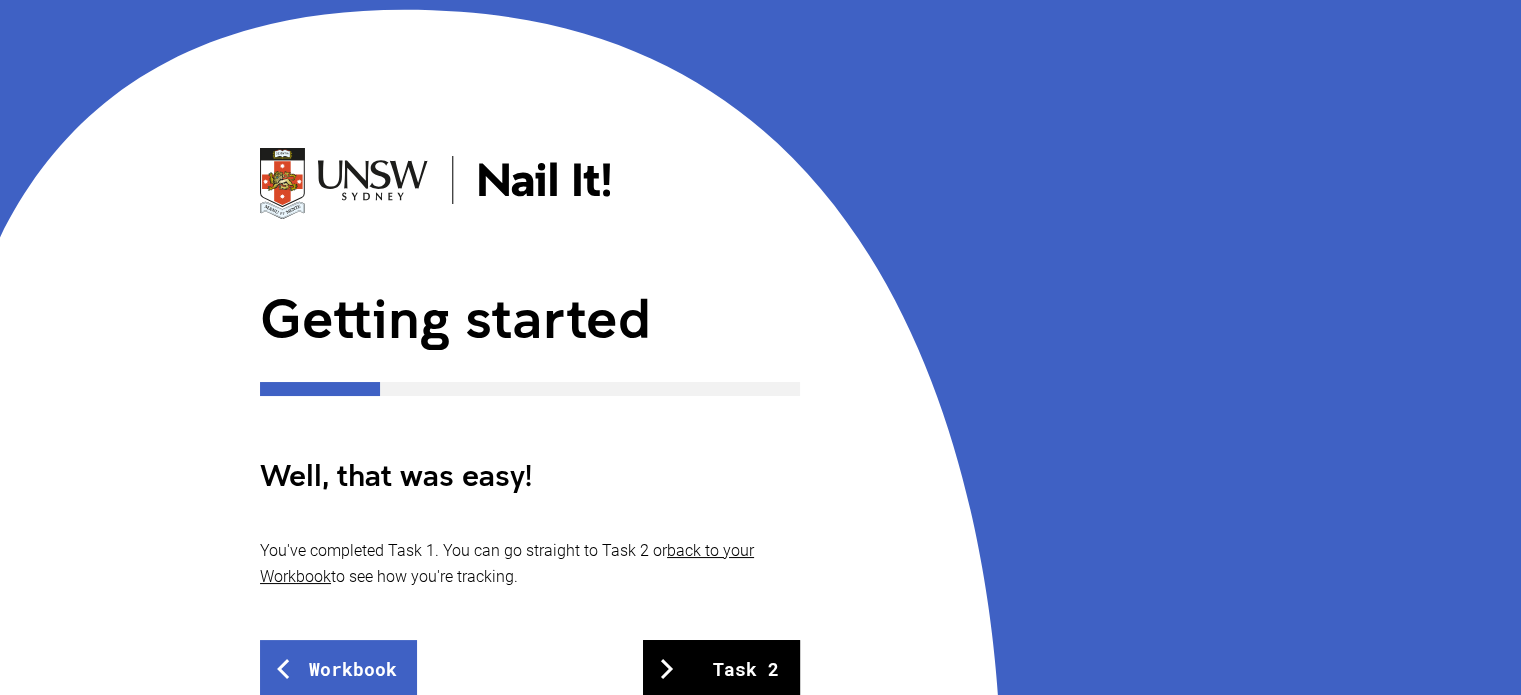 click on "Task 2" at bounding box center (721, 669) 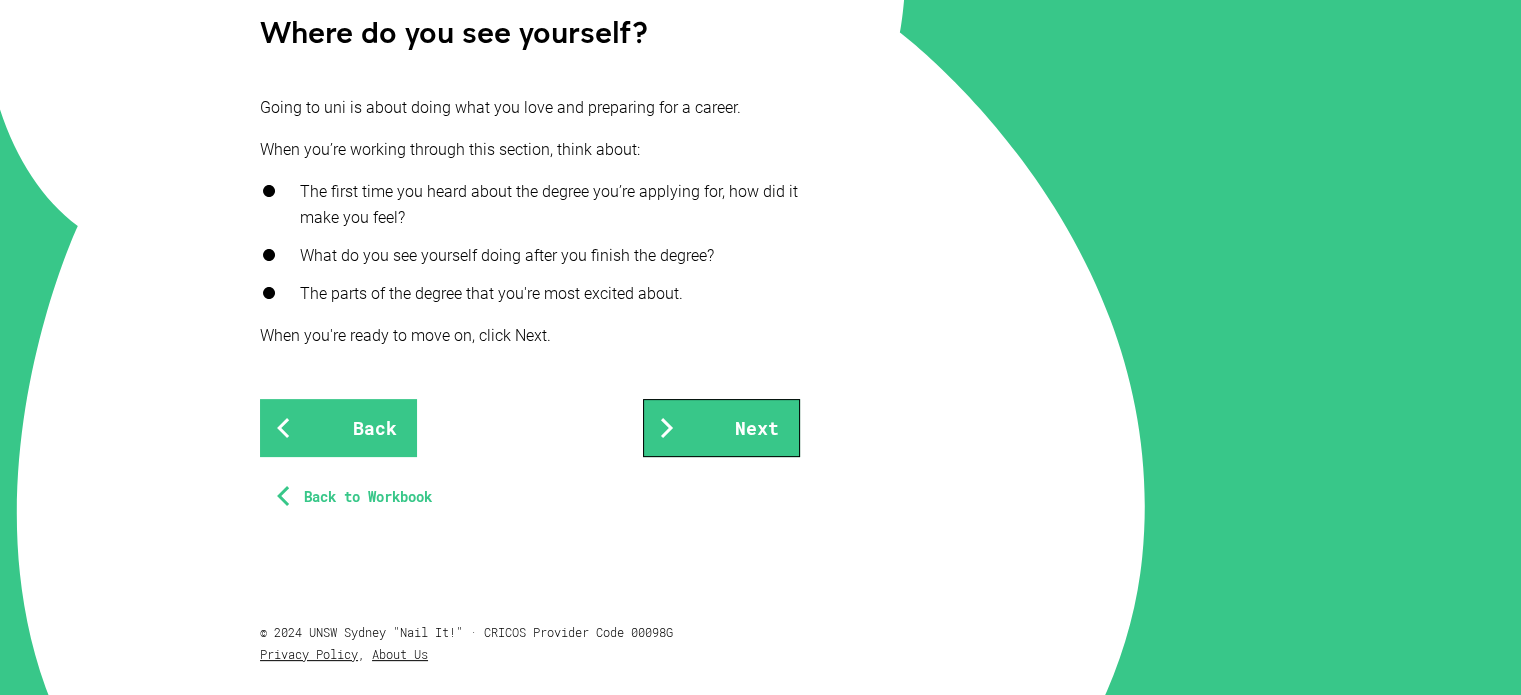 scroll, scrollTop: 483, scrollLeft: 0, axis: vertical 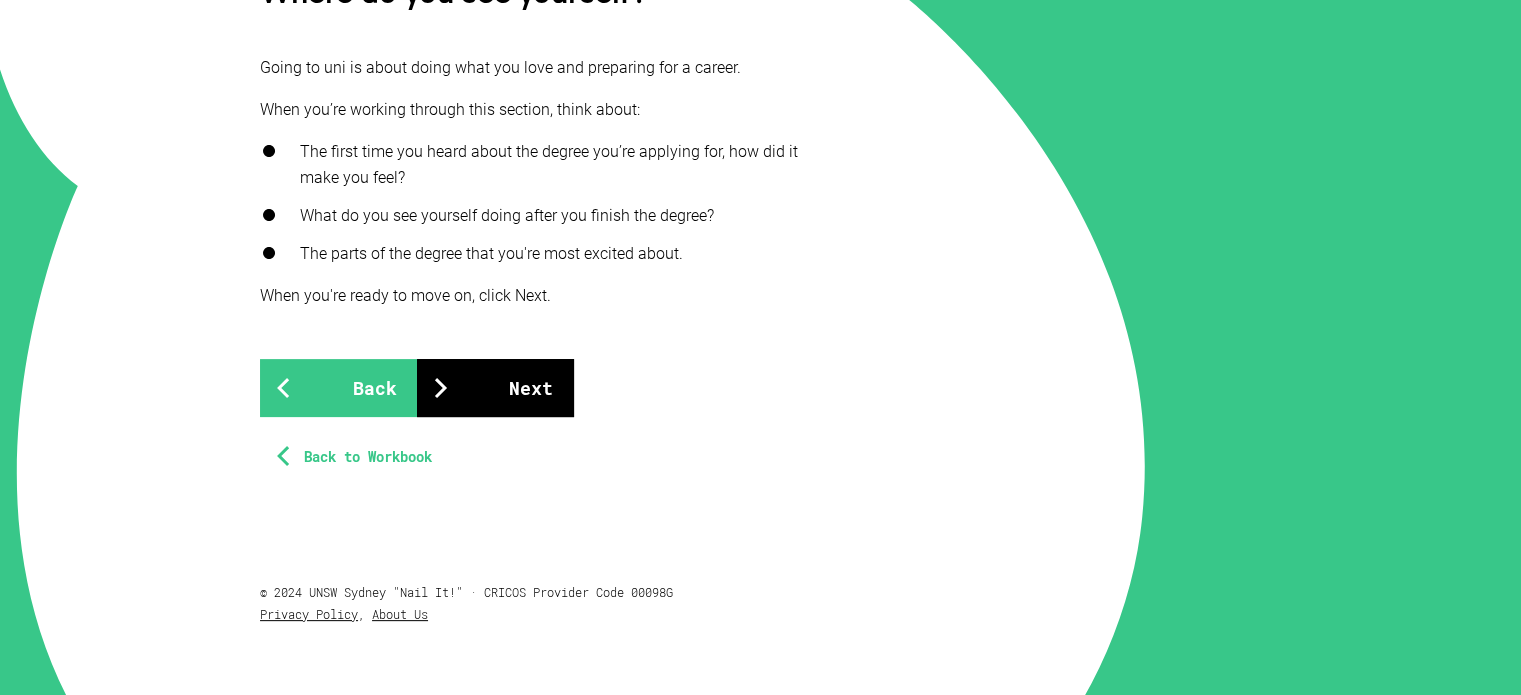click on "Next" at bounding box center [495, 388] 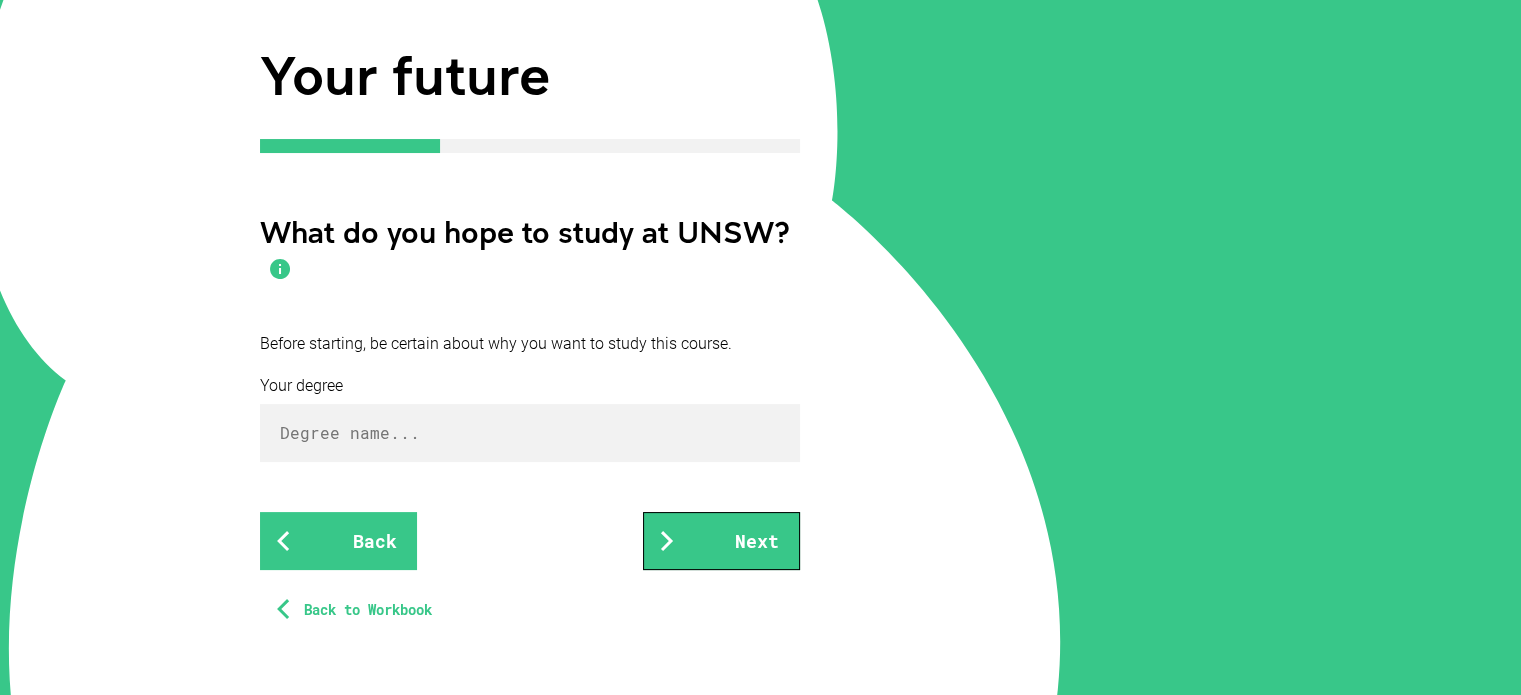 scroll, scrollTop: 256, scrollLeft: 0, axis: vertical 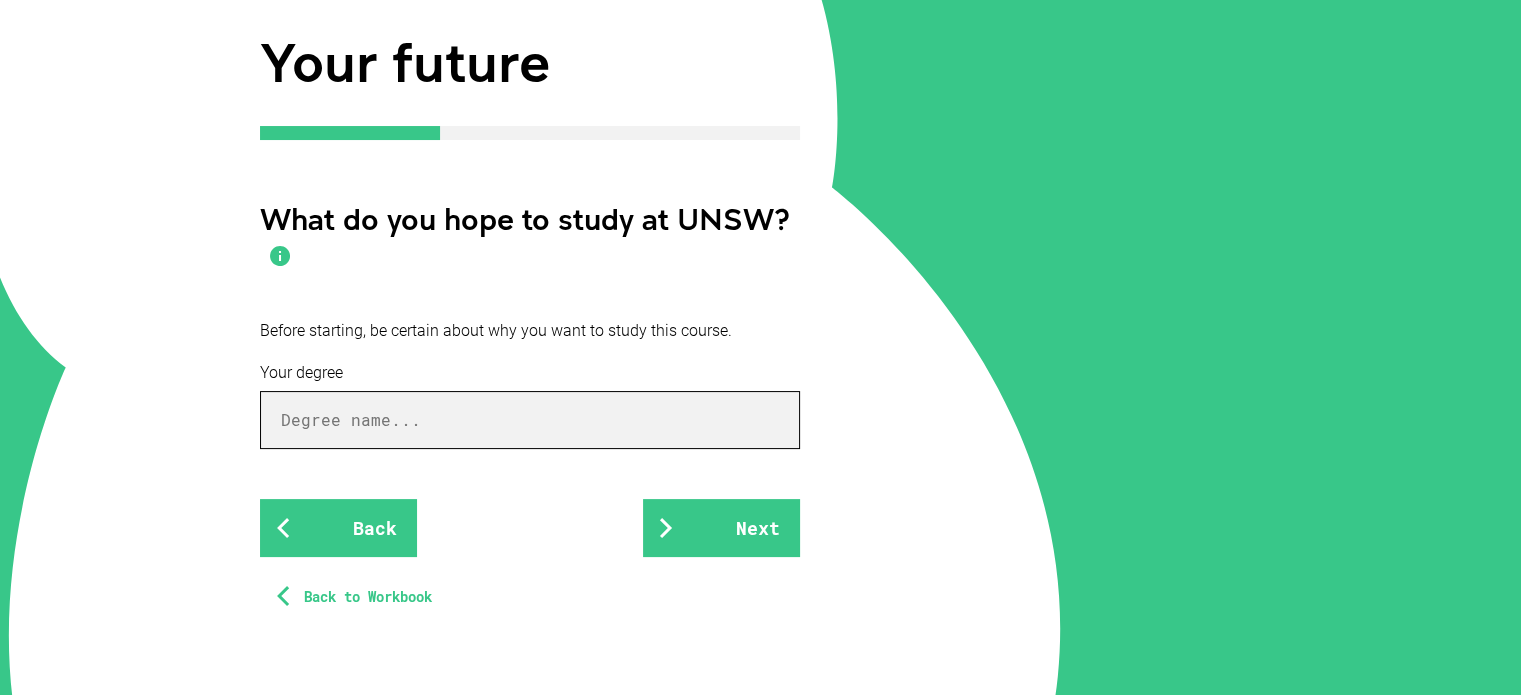 click at bounding box center [530, 420] 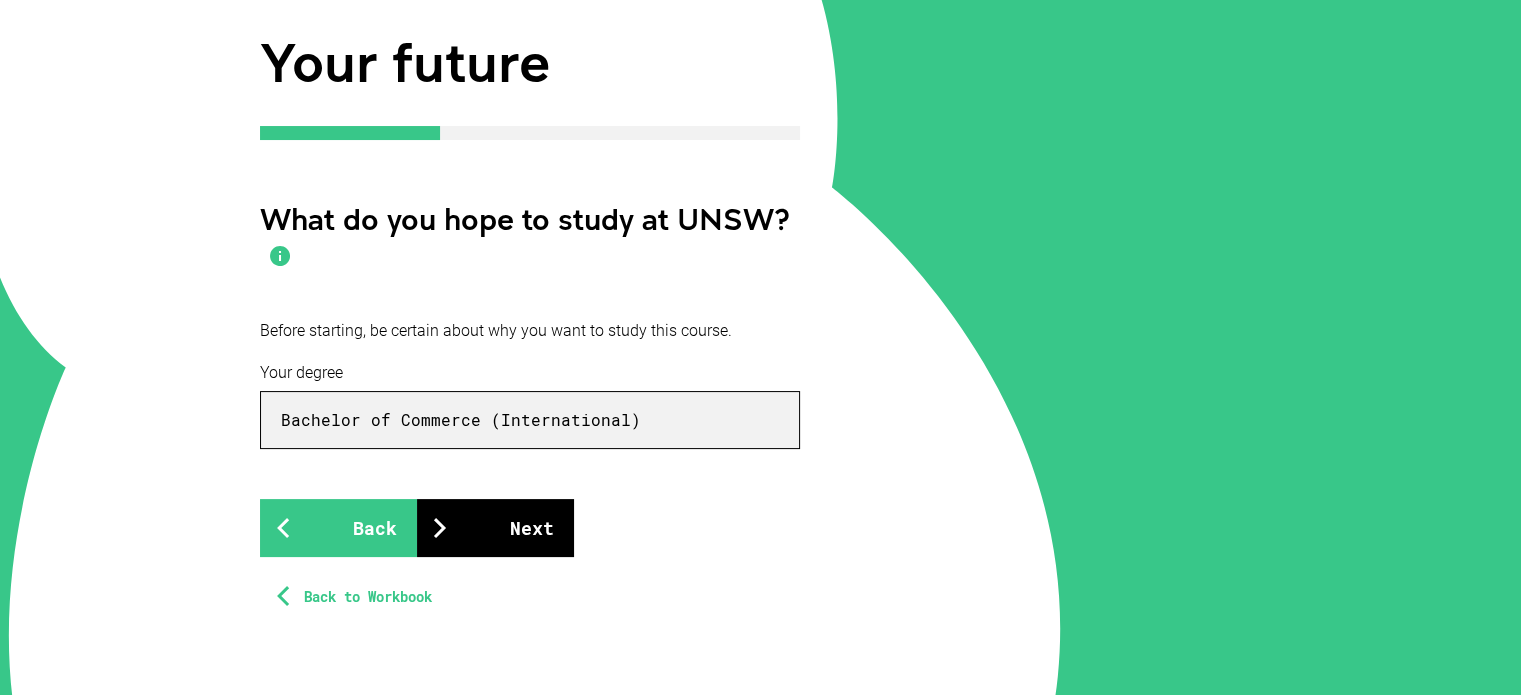 type on "Bachelor of Commerce (International)" 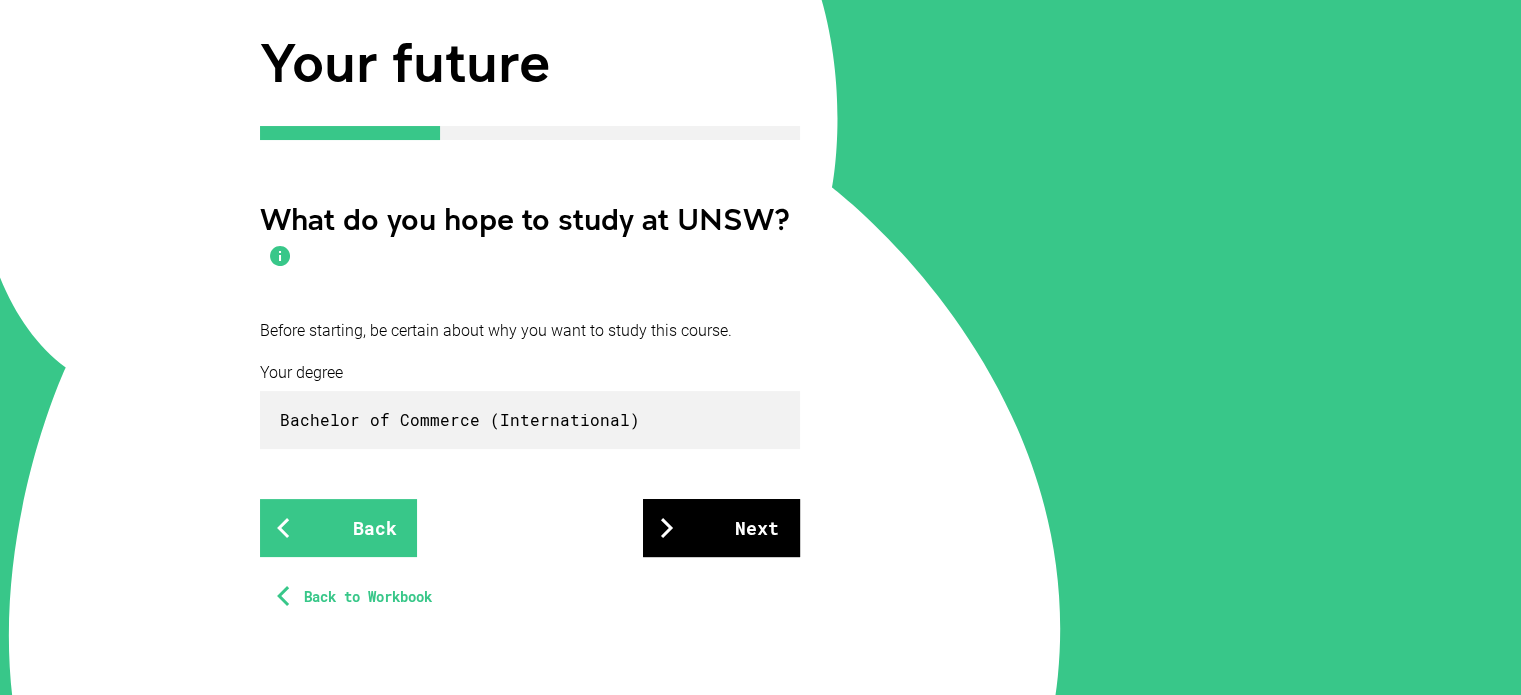 click on "Next" at bounding box center (721, 528) 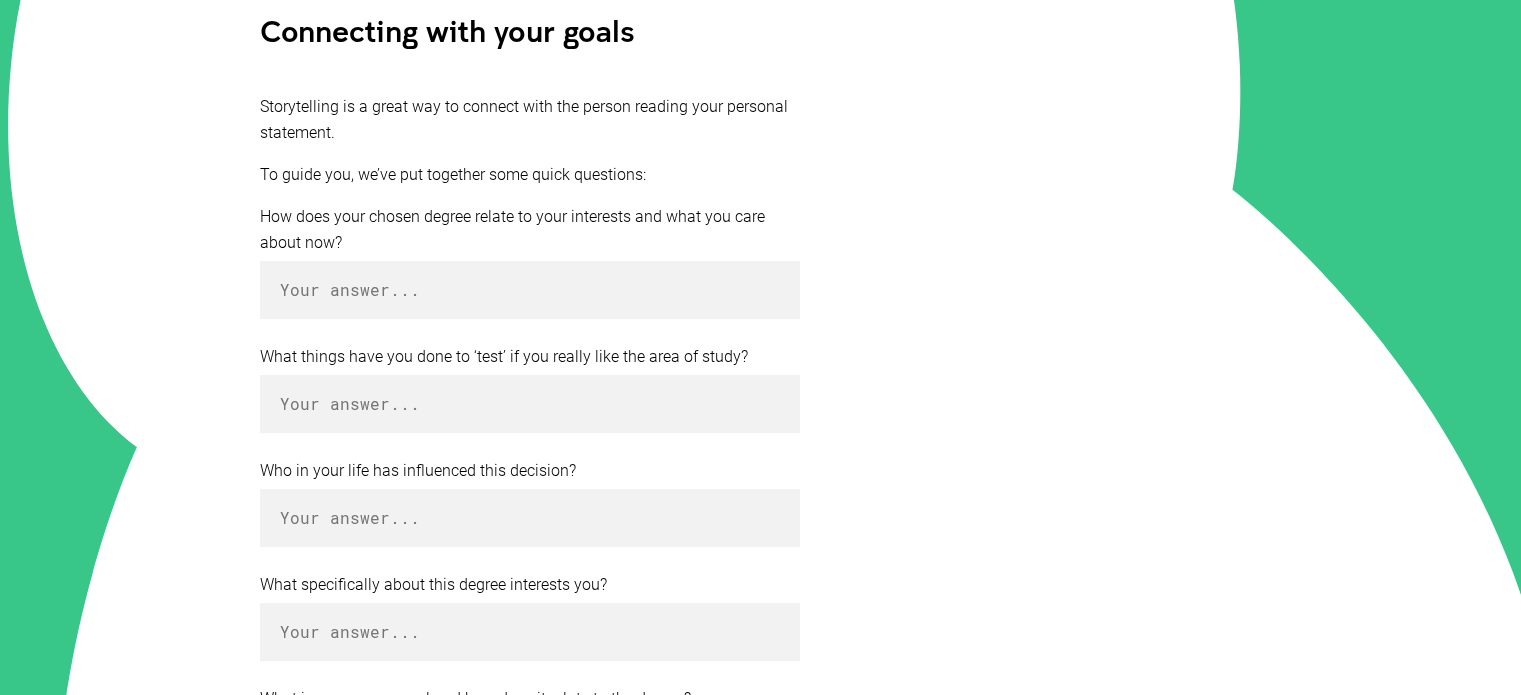 scroll, scrollTop: 458, scrollLeft: 0, axis: vertical 